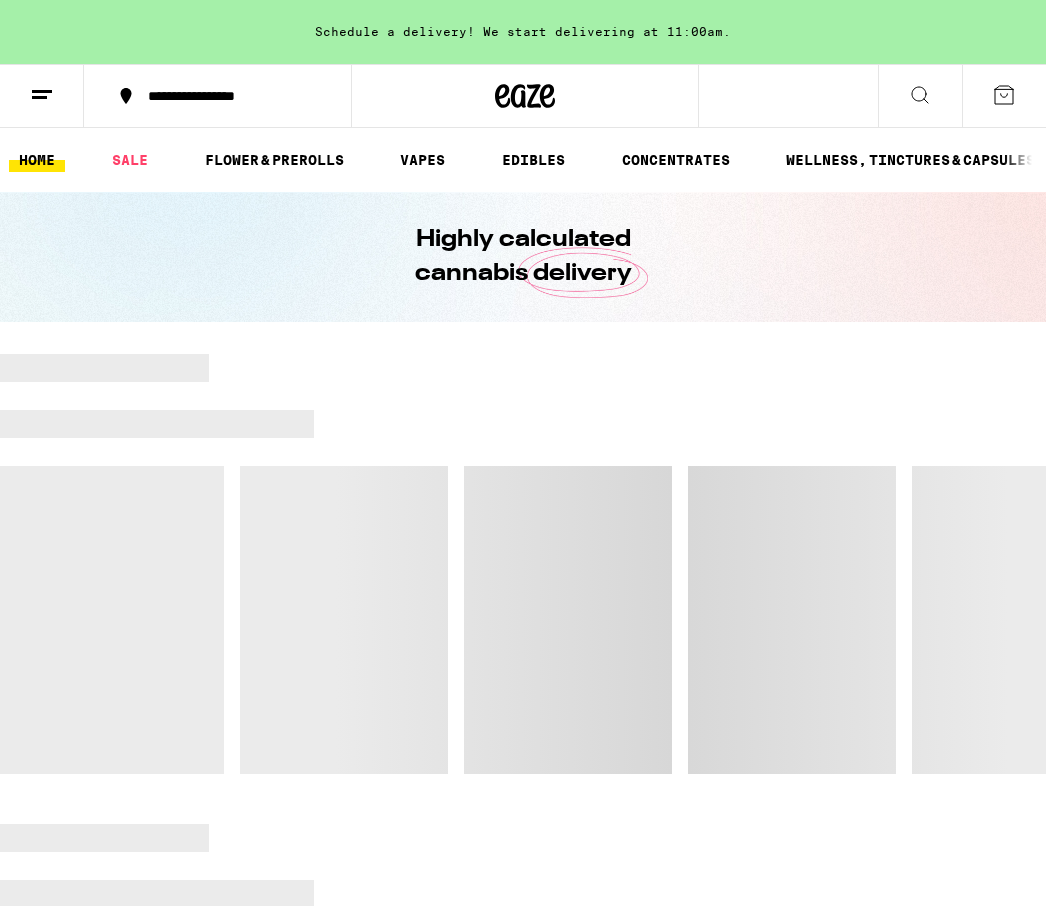 scroll, scrollTop: 0, scrollLeft: 0, axis: both 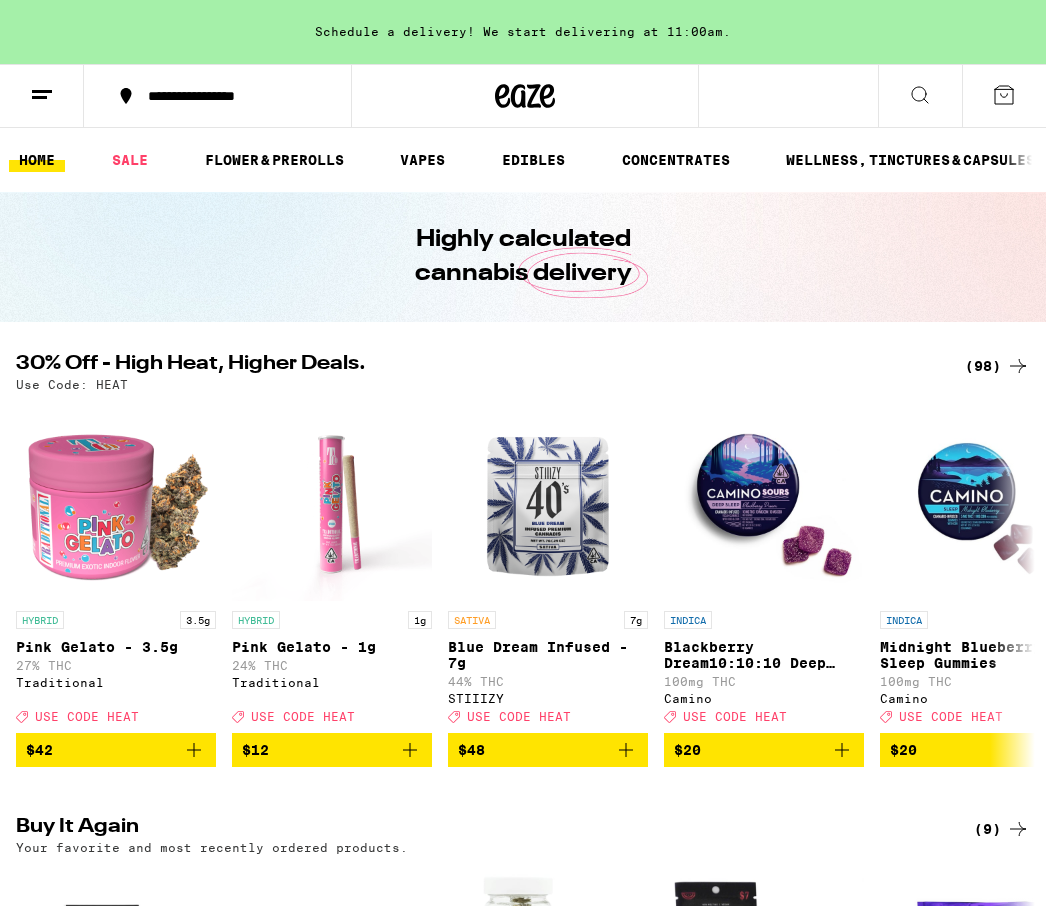click on "Use Code: HEAT" at bounding box center (523, 384) 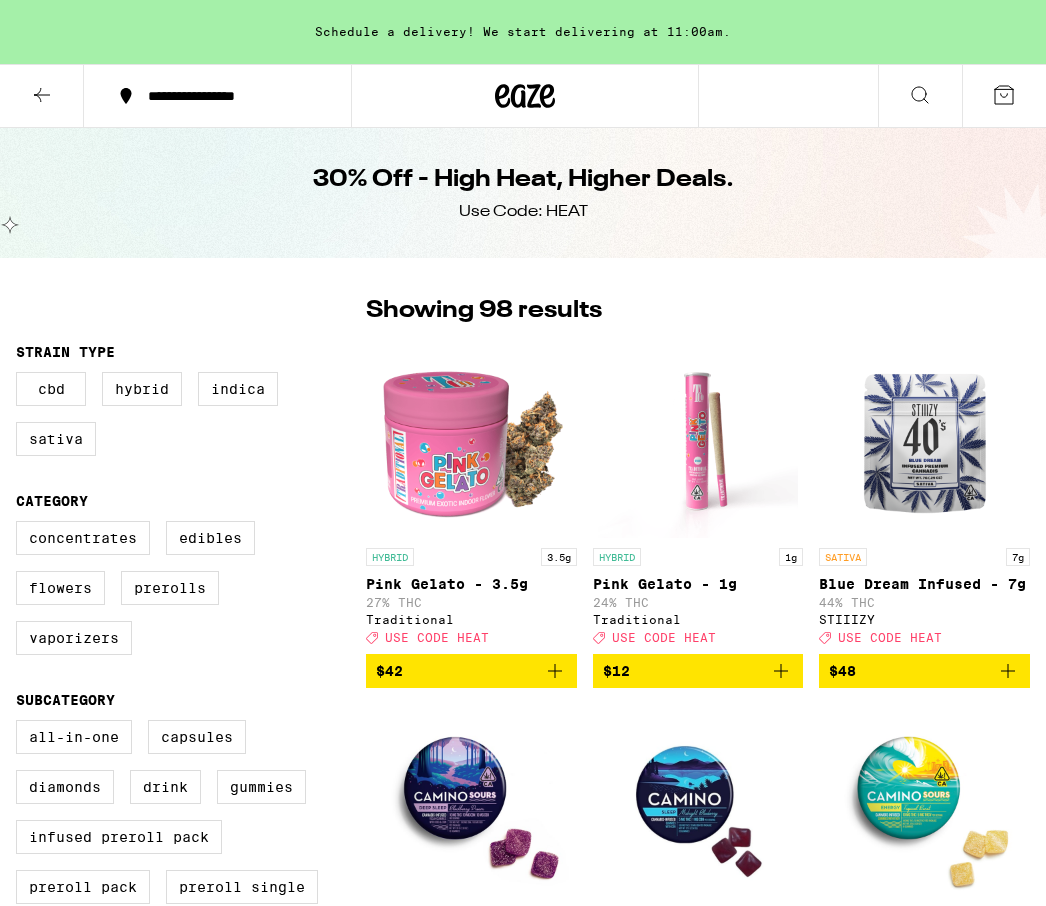 scroll, scrollTop: 0, scrollLeft: 0, axis: both 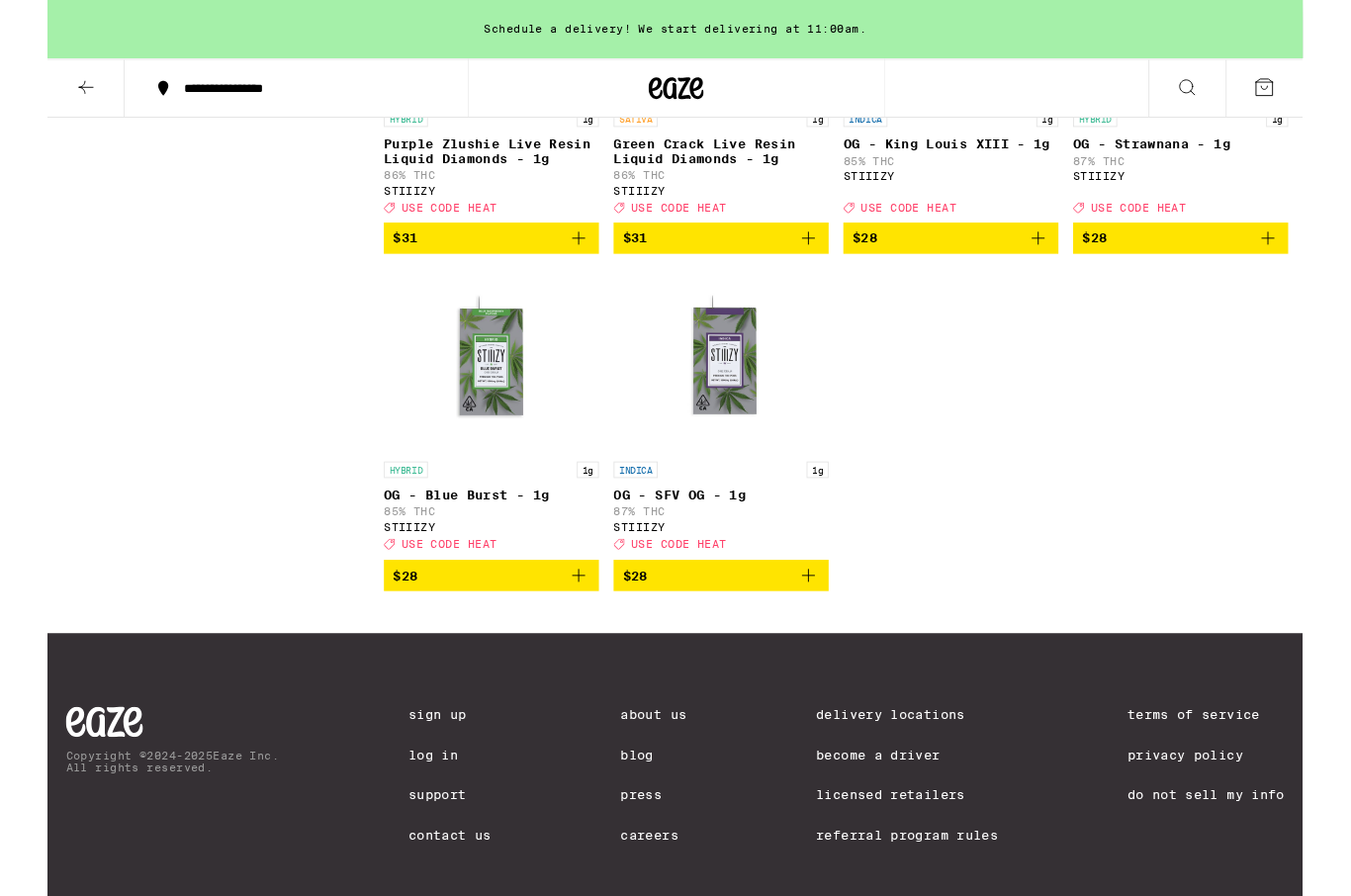 click on "Clearfalse filter Strain Type CBD Hybrid Indica Sativa Category Concentrates Edibles Flowers Prerolls Vaporizers Subcategory All-In-One Capsules Diamonds Drink Gummies Infused Preroll Pack Preroll Pack Preroll Single Sauce STIIIZY Cartridge - 0.5g STIIIZY Cartridge - 1g Universal Cartridge - 1g Whole Flower - 1/2 oz Whole Flower - 1/4 oz Whole Flower - 1/8 oz Brand Allswell Birdies Camino Circles Eclipse Dompen Jetty Extracts STIIIZY The Tablet Traditional Uncle Arnie's" at bounding box center [189, -4042] 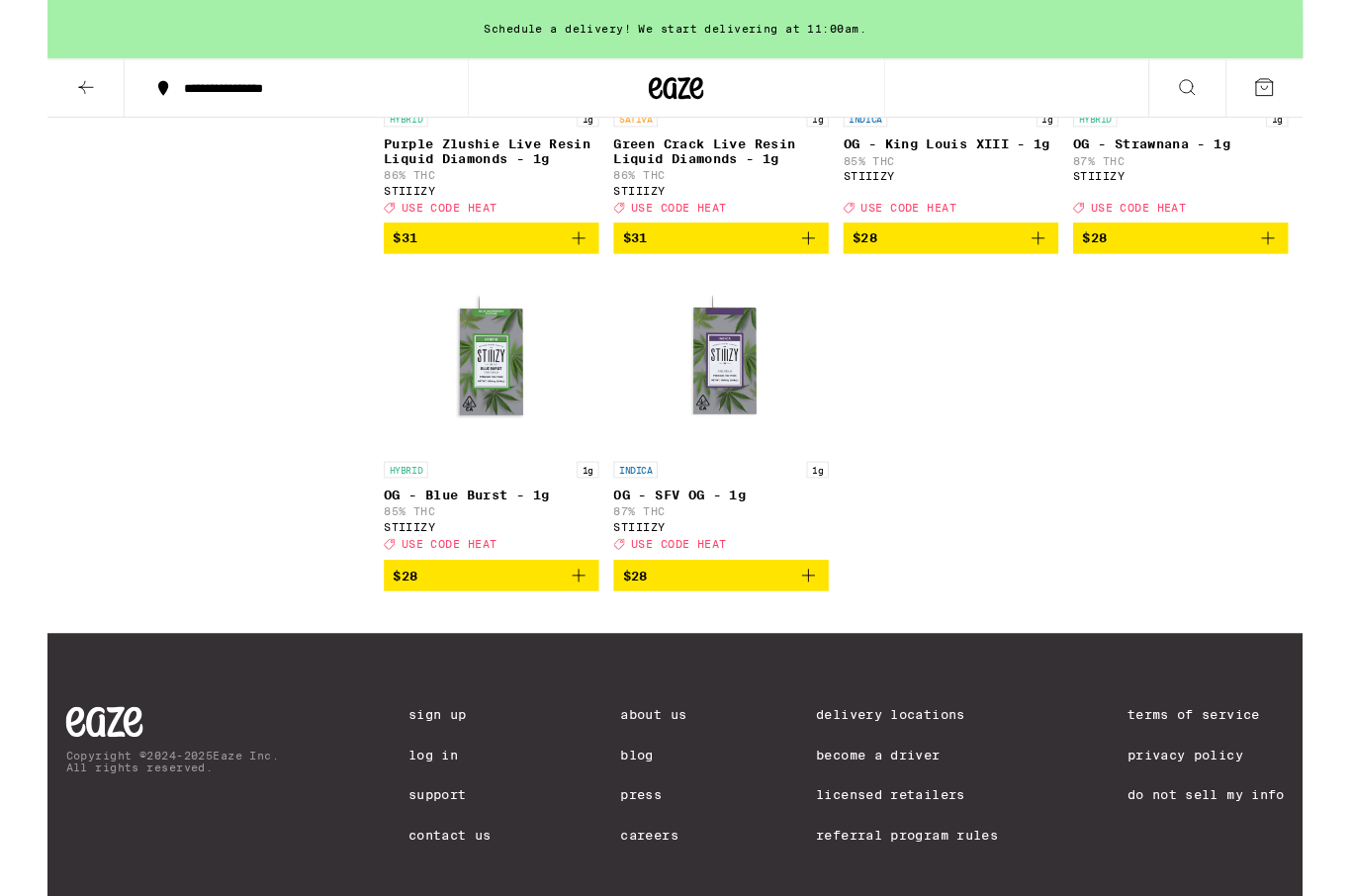 click 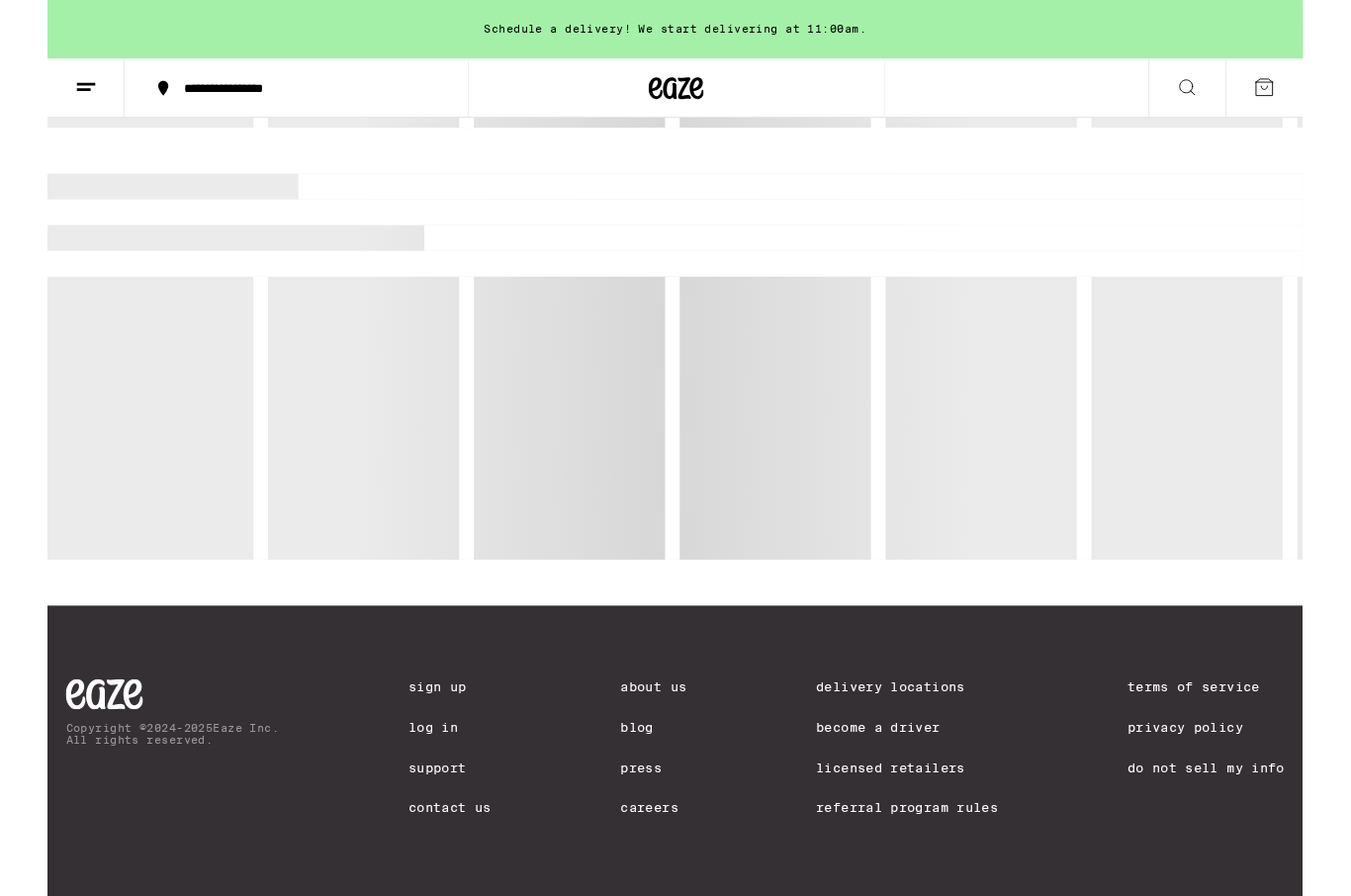 click 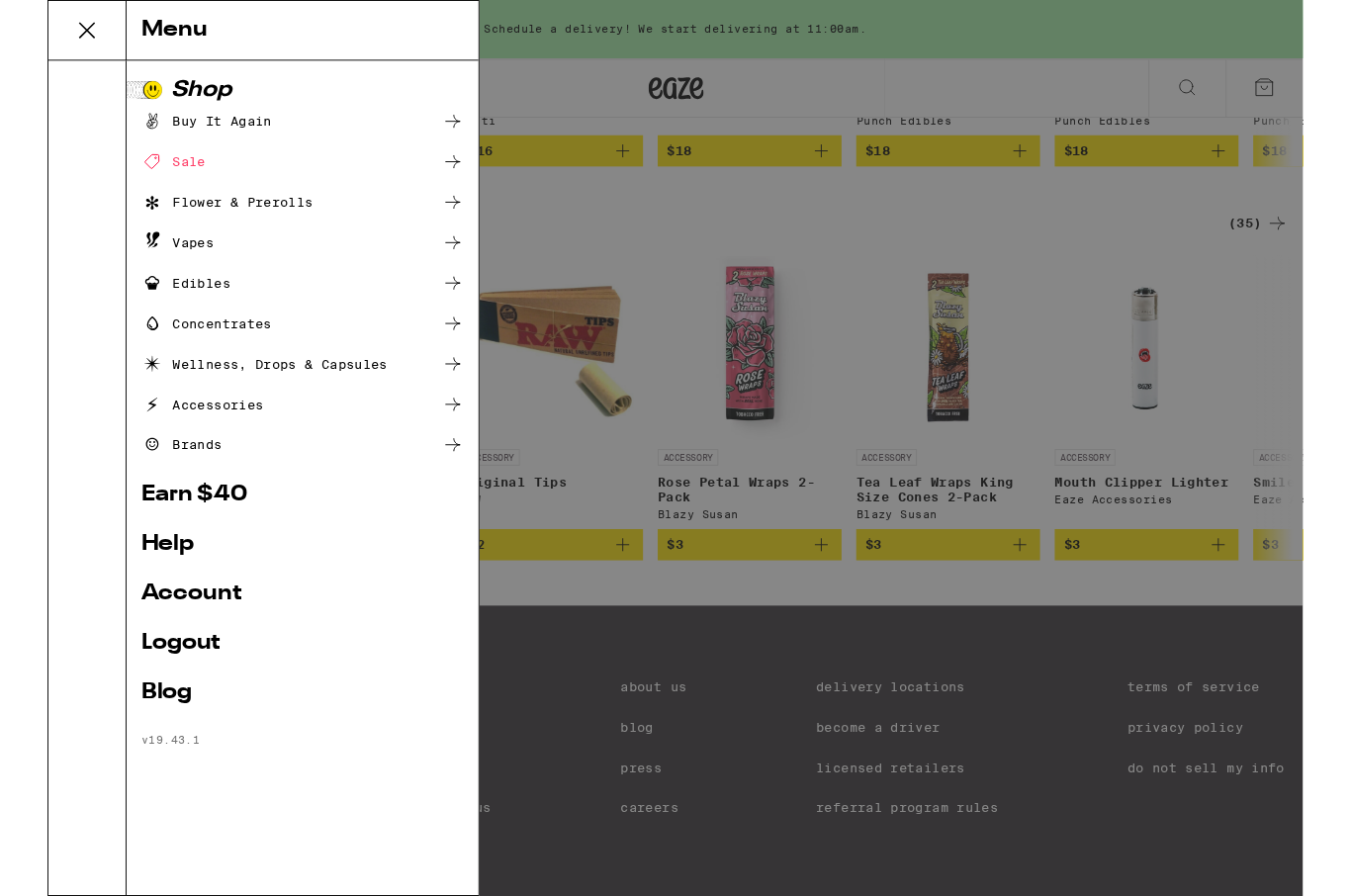 scroll, scrollTop: 0, scrollLeft: 0, axis: both 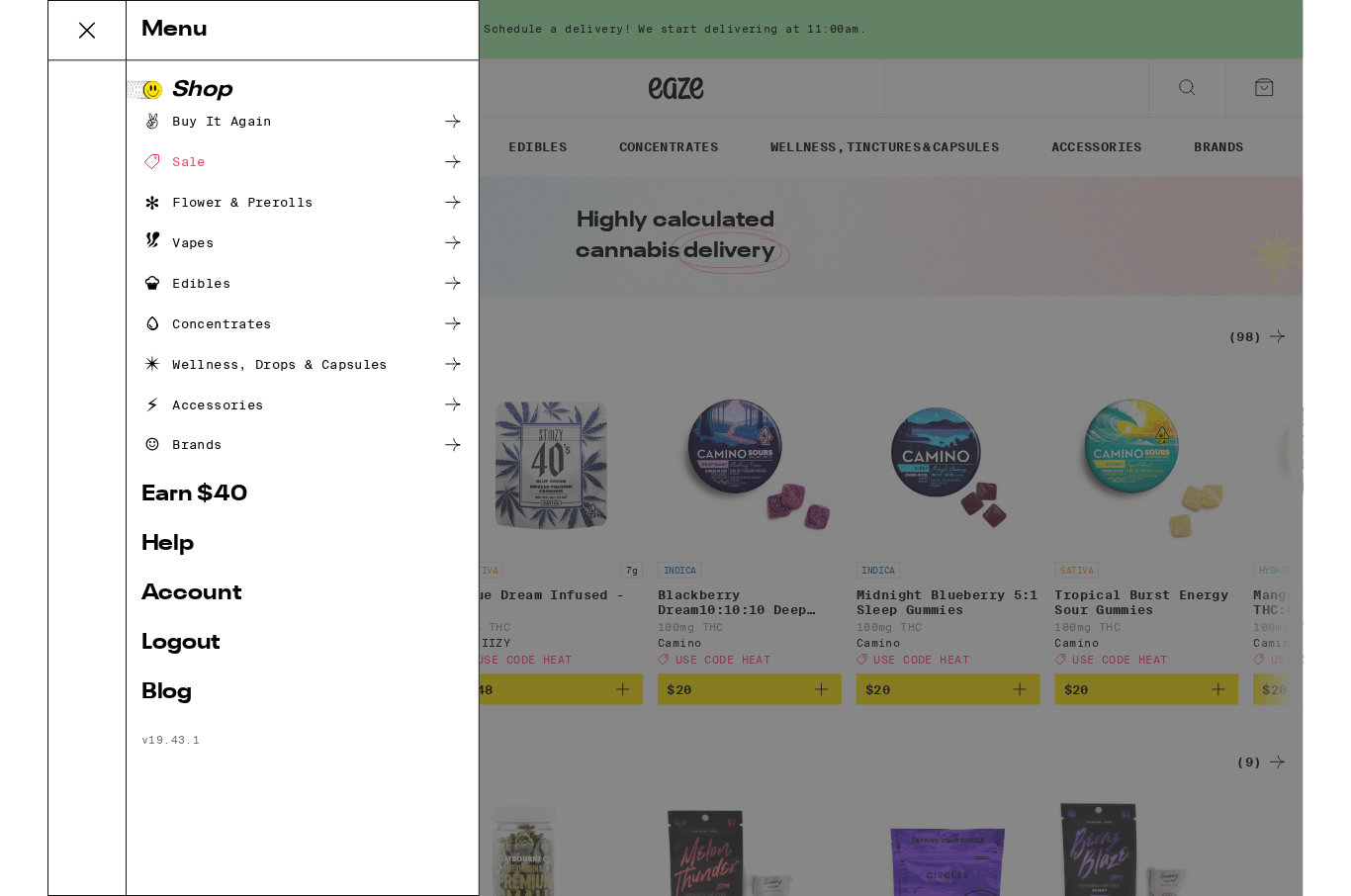 click on "Menu Shop Buy It Again Sale Flower & Prerolls Vapes Edibles Concentrates Wellness, Drops & Capsules Accessories Brands Earn $ 40 Help Account Logout Blog v  19.43.1" at bounding box center (676, 482) 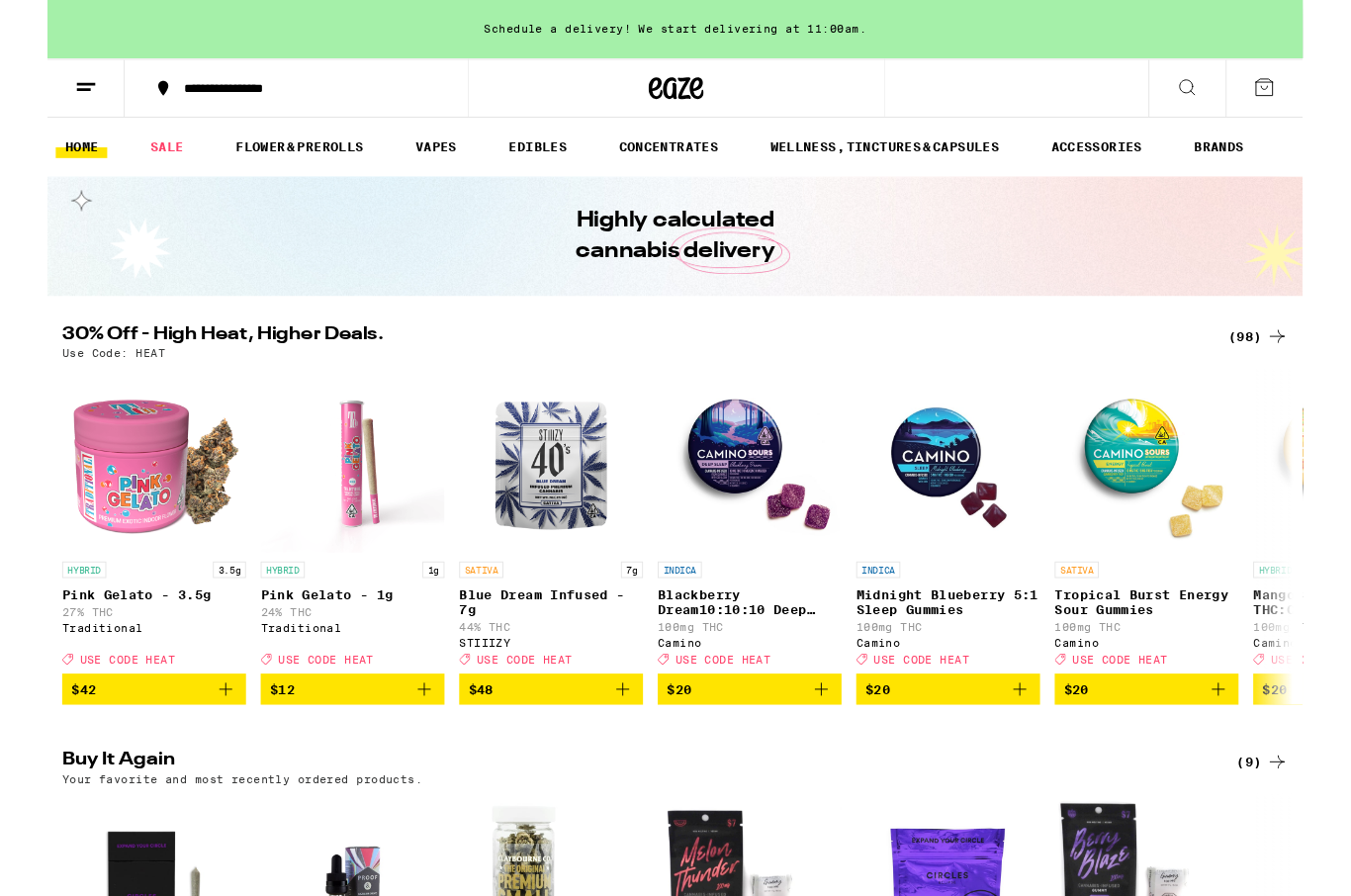 click on "SALE" at bounding box center (129, 158) 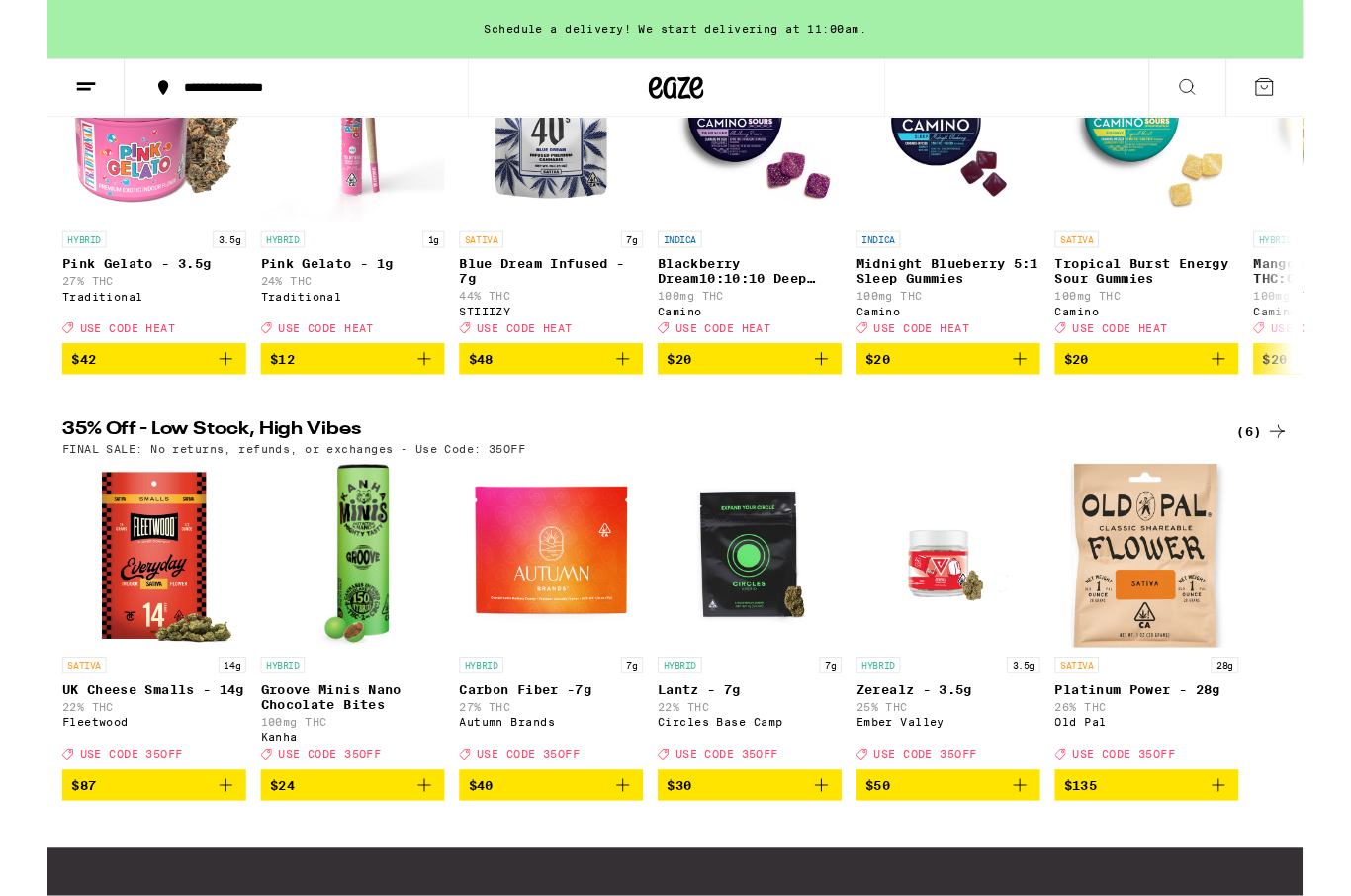scroll, scrollTop: 344, scrollLeft: 0, axis: vertical 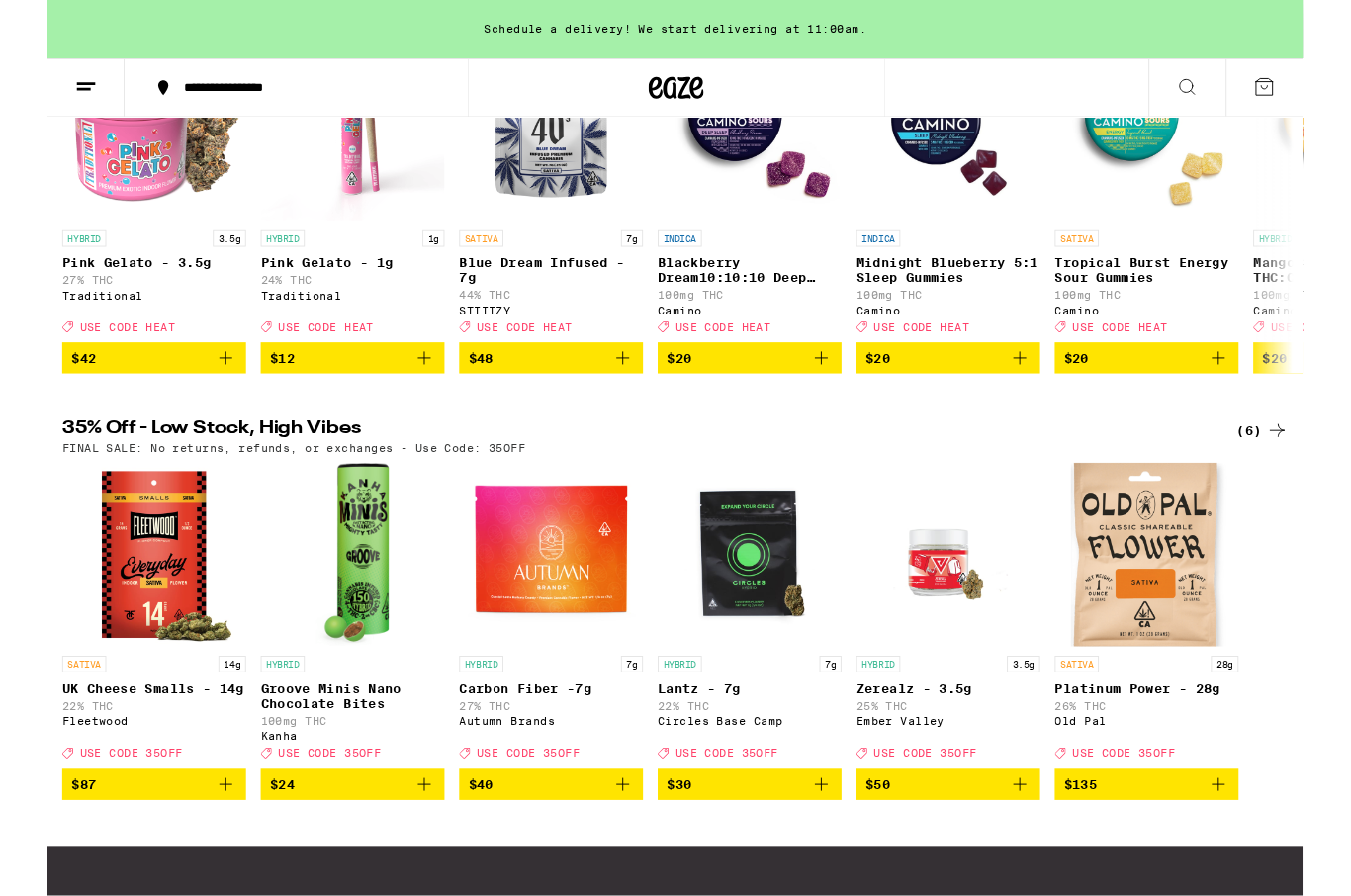 click on "$12" at bounding box center [328, 386] 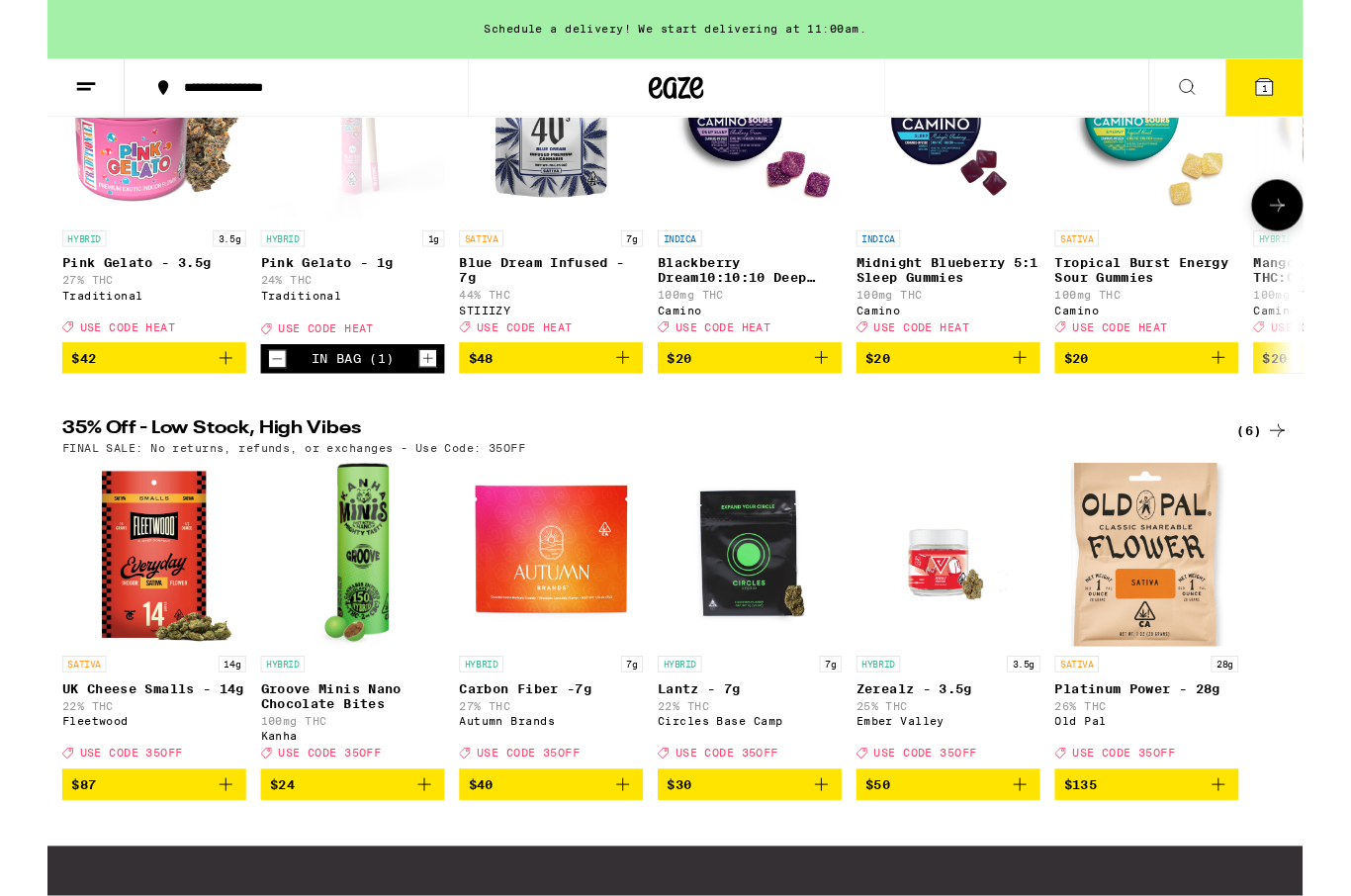 scroll, scrollTop: 345, scrollLeft: 0, axis: vertical 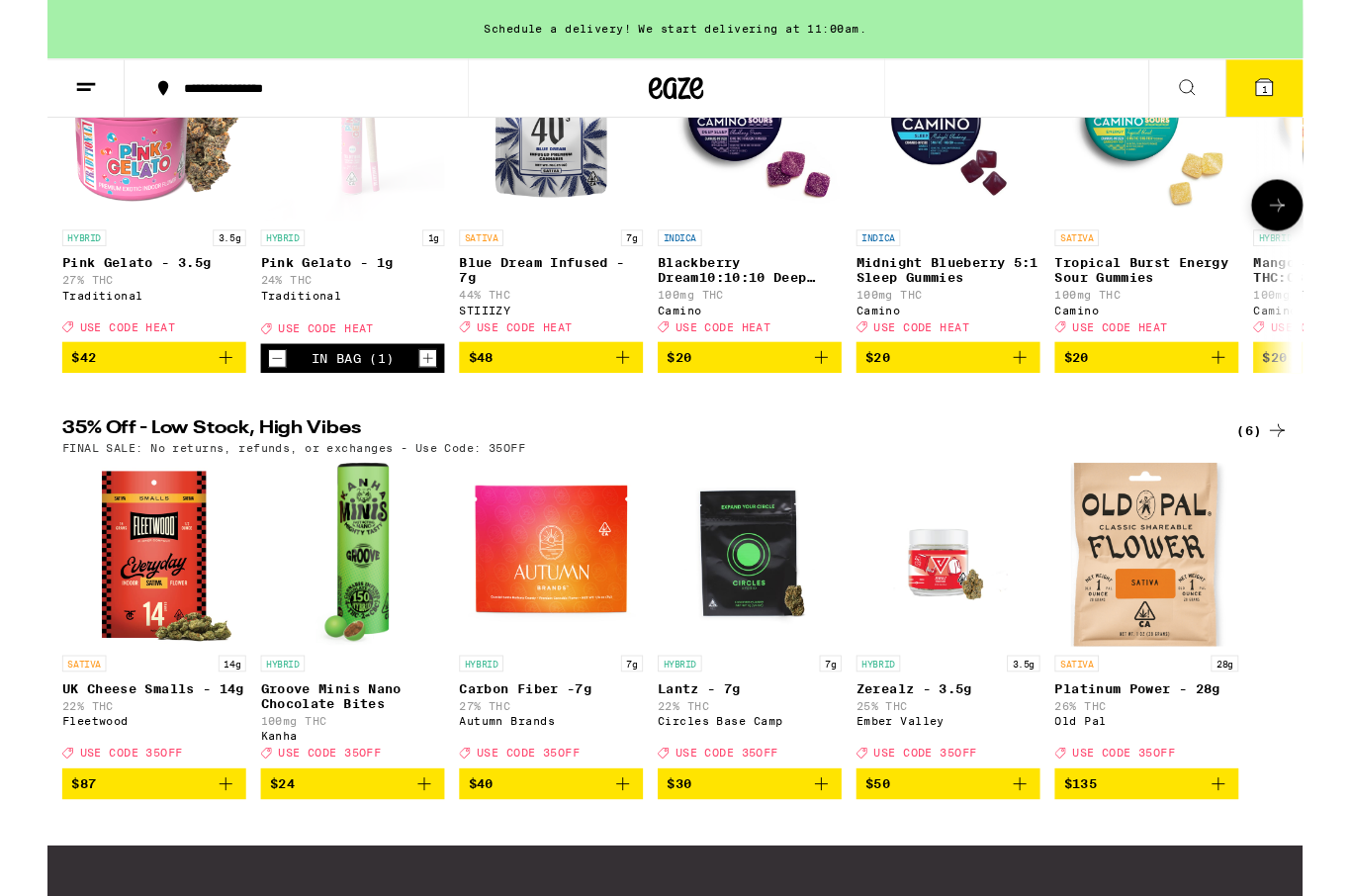 click 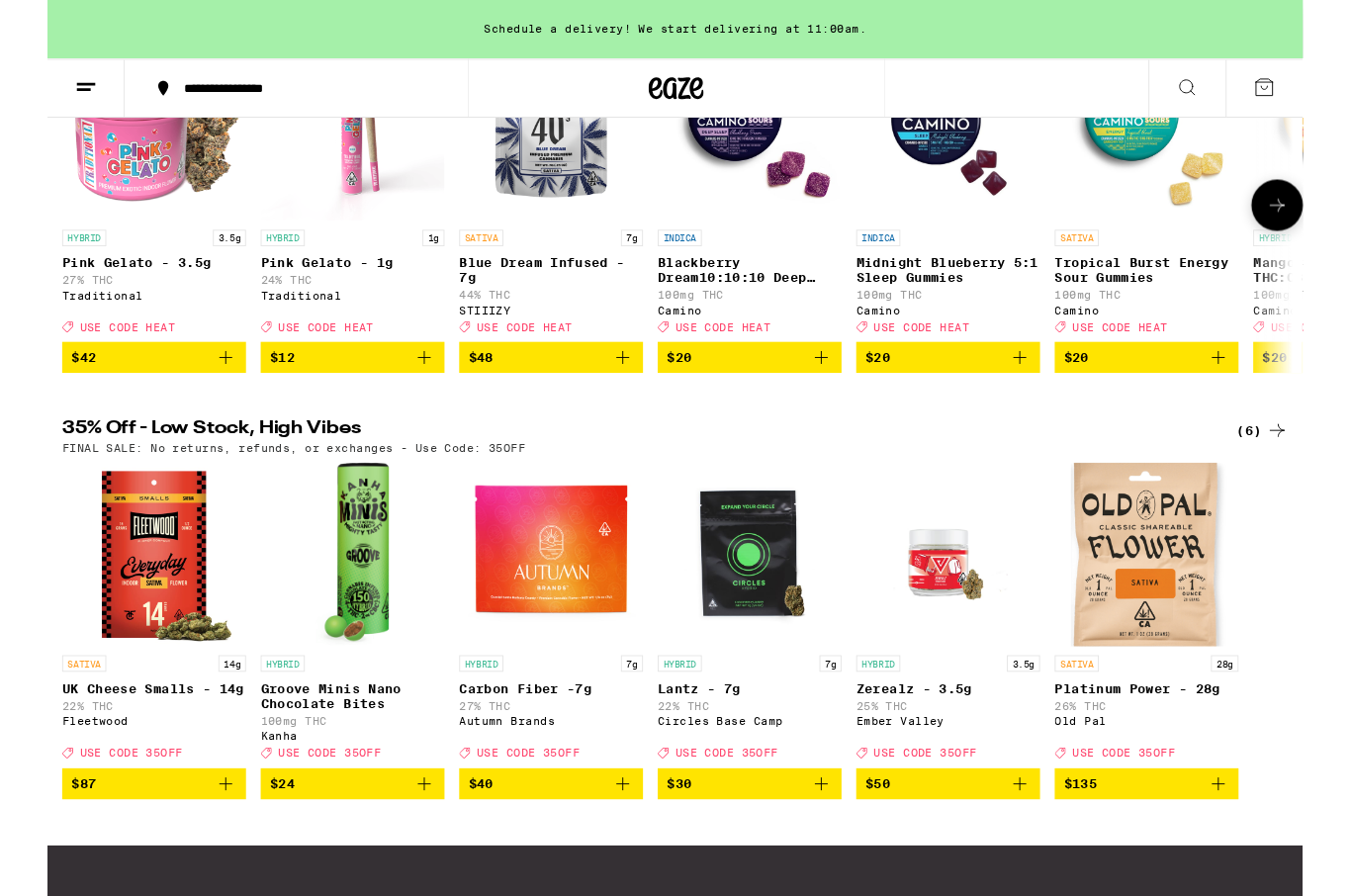 click at bounding box center [42, 95] 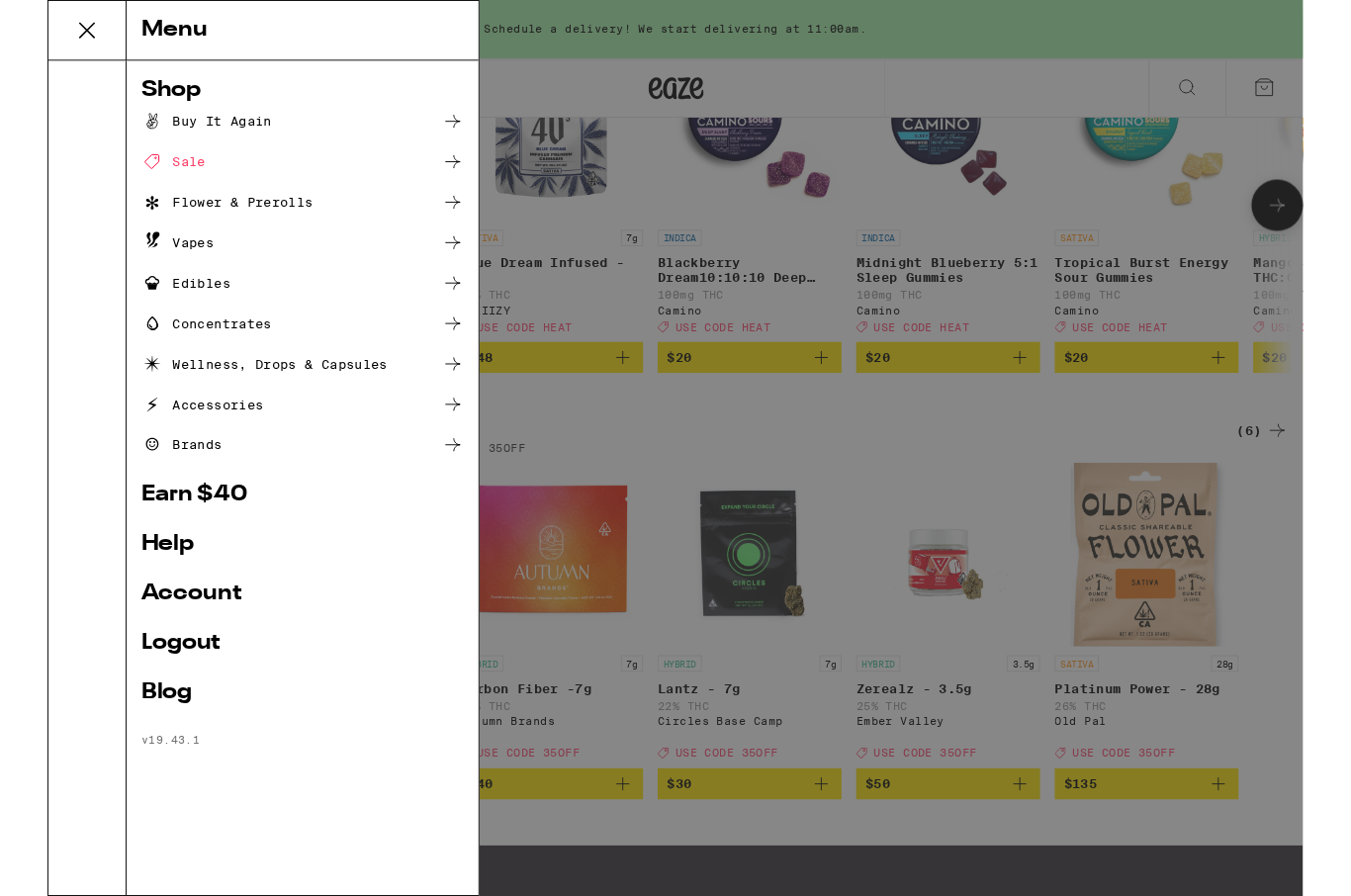 click at bounding box center [43, 514] 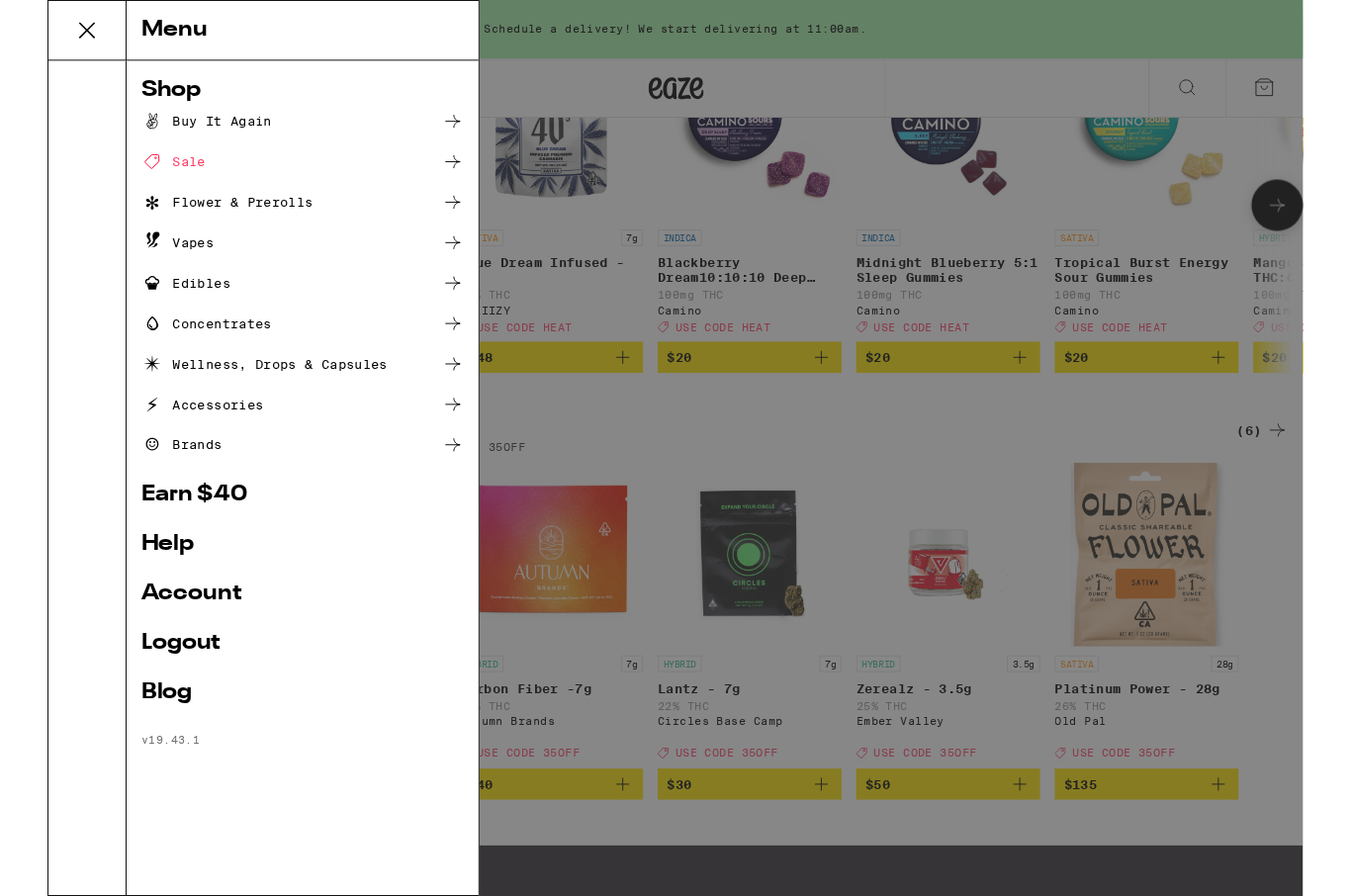 click on "Menu Shop Buy It Again Sale Flower & Prerolls Vapes Edibles Concentrates Wellness, Drops & Capsules Accessories Brands Earn $ 40 Help Account Logout Blog v  19.43.1" at bounding box center (676, 482) 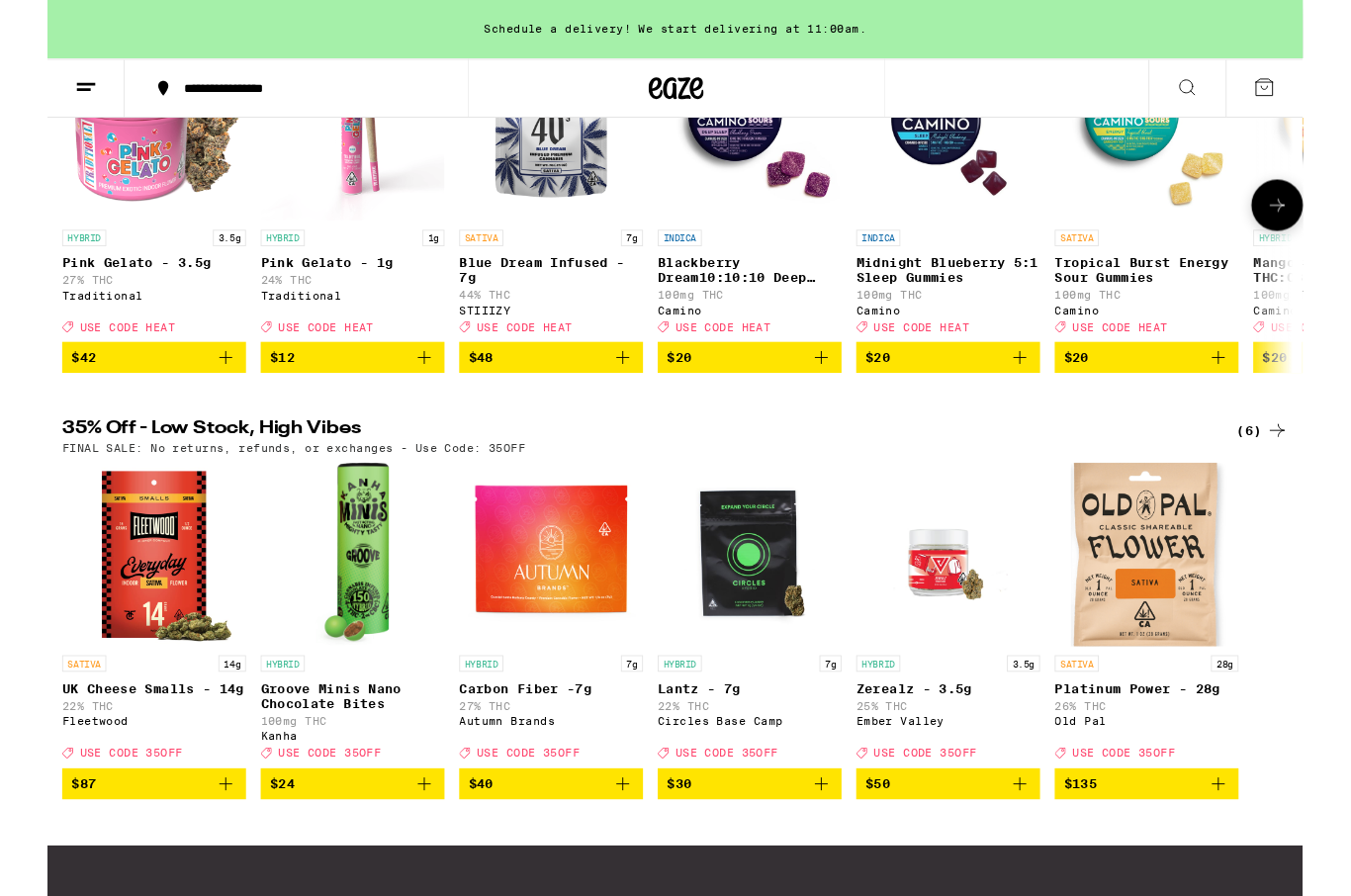 click on "Schedule a delivery! We start delivering at 11:00am." at bounding box center [676, 32] 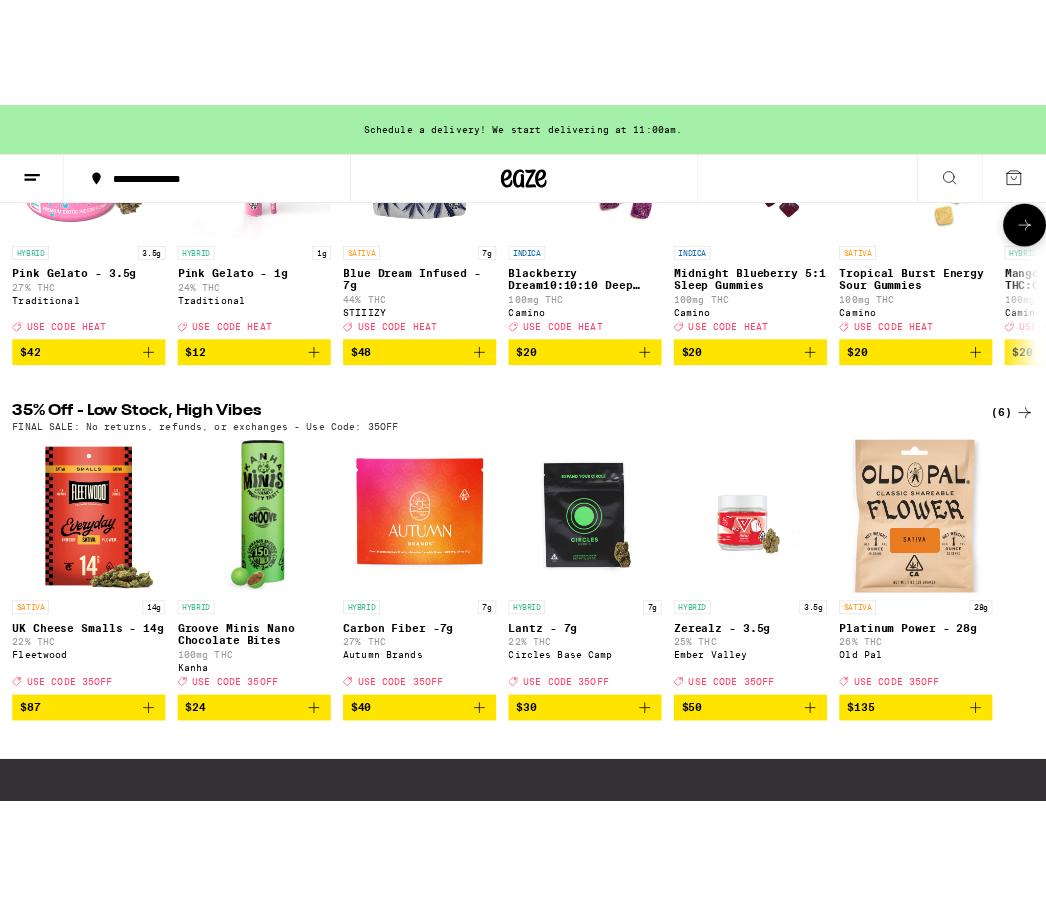 scroll, scrollTop: 418, scrollLeft: 0, axis: vertical 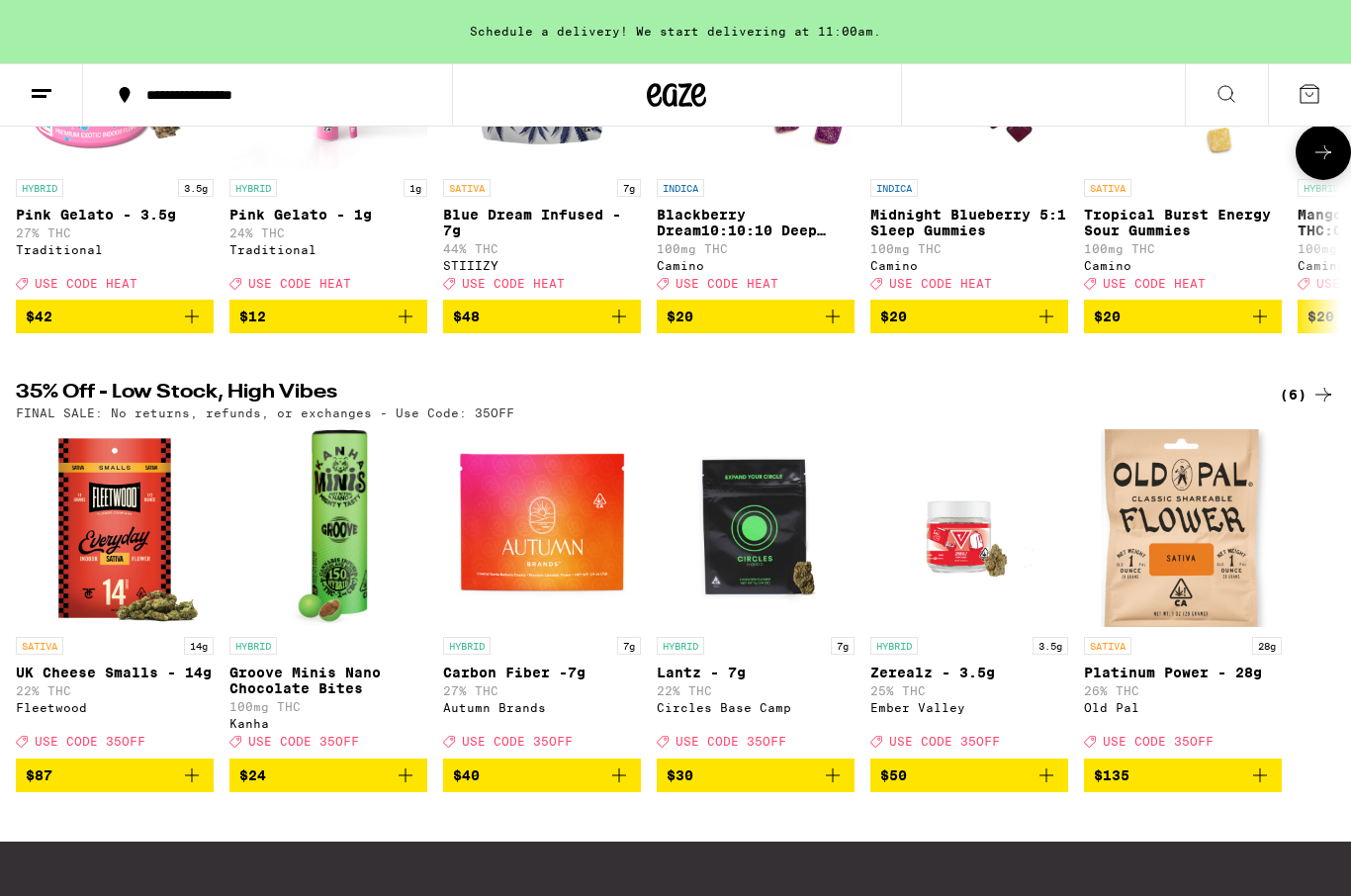 click at bounding box center (42, 95) 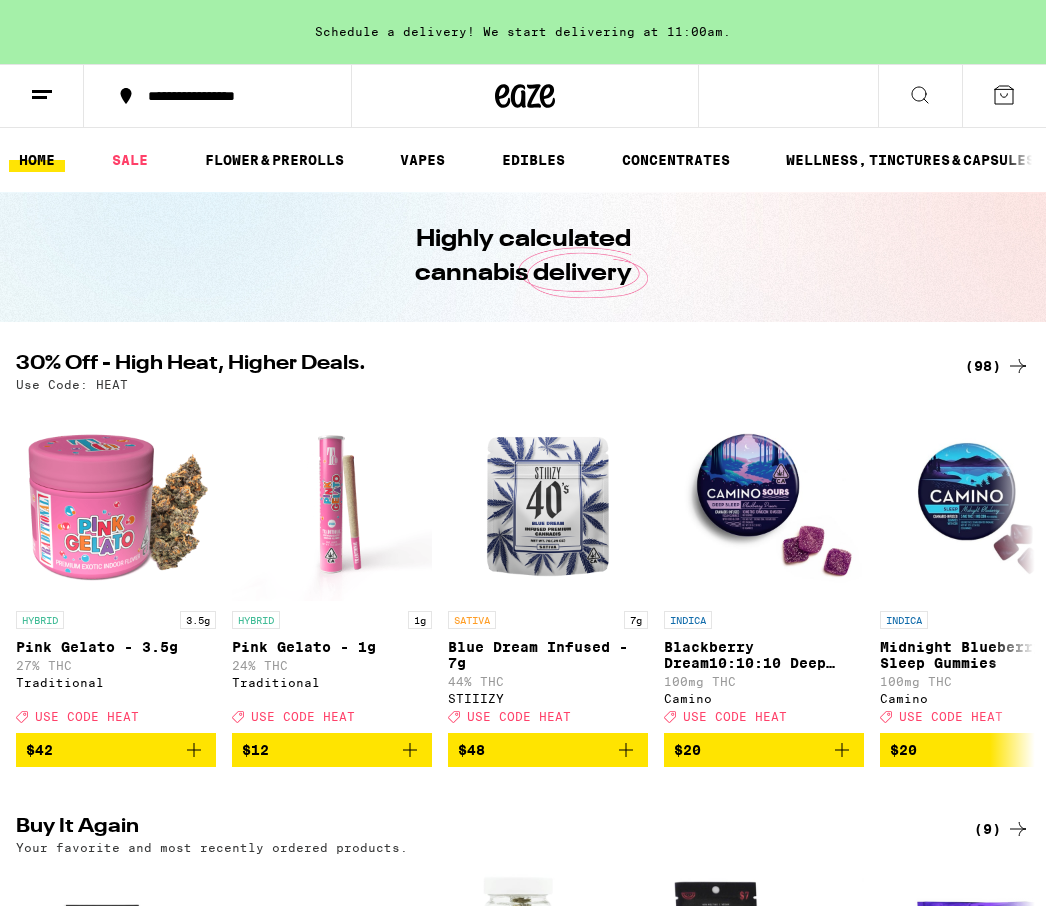 scroll, scrollTop: 0, scrollLeft: 0, axis: both 